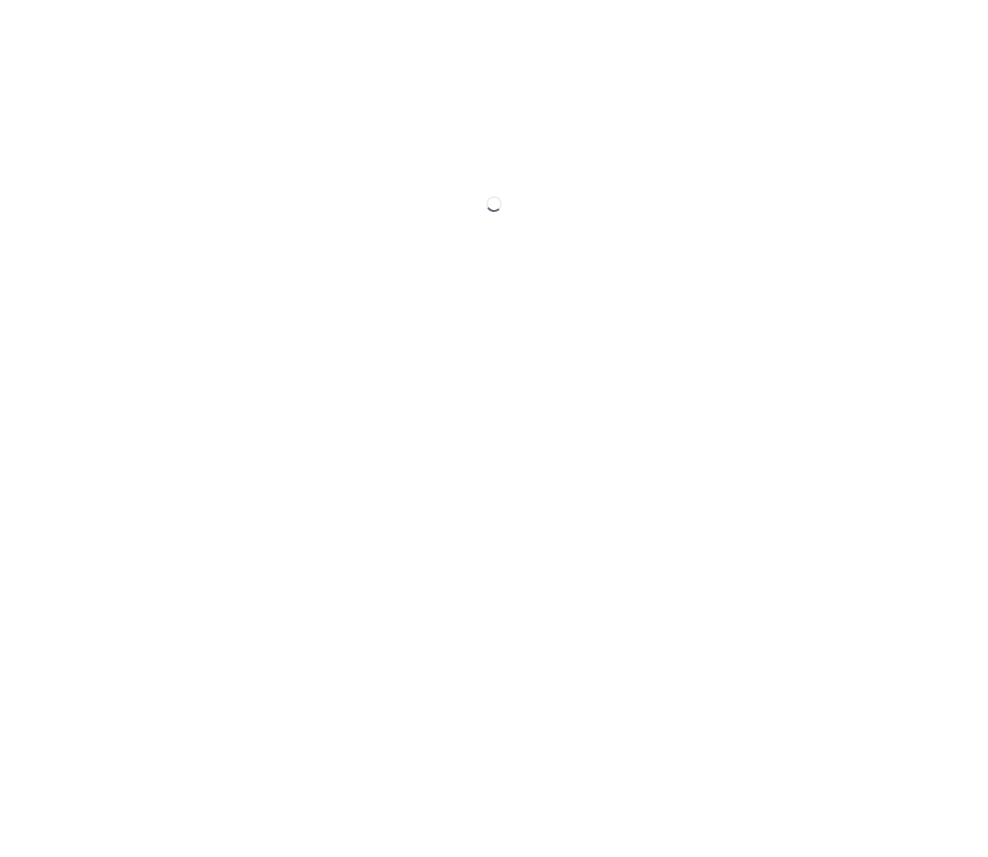 scroll, scrollTop: 0, scrollLeft: 0, axis: both 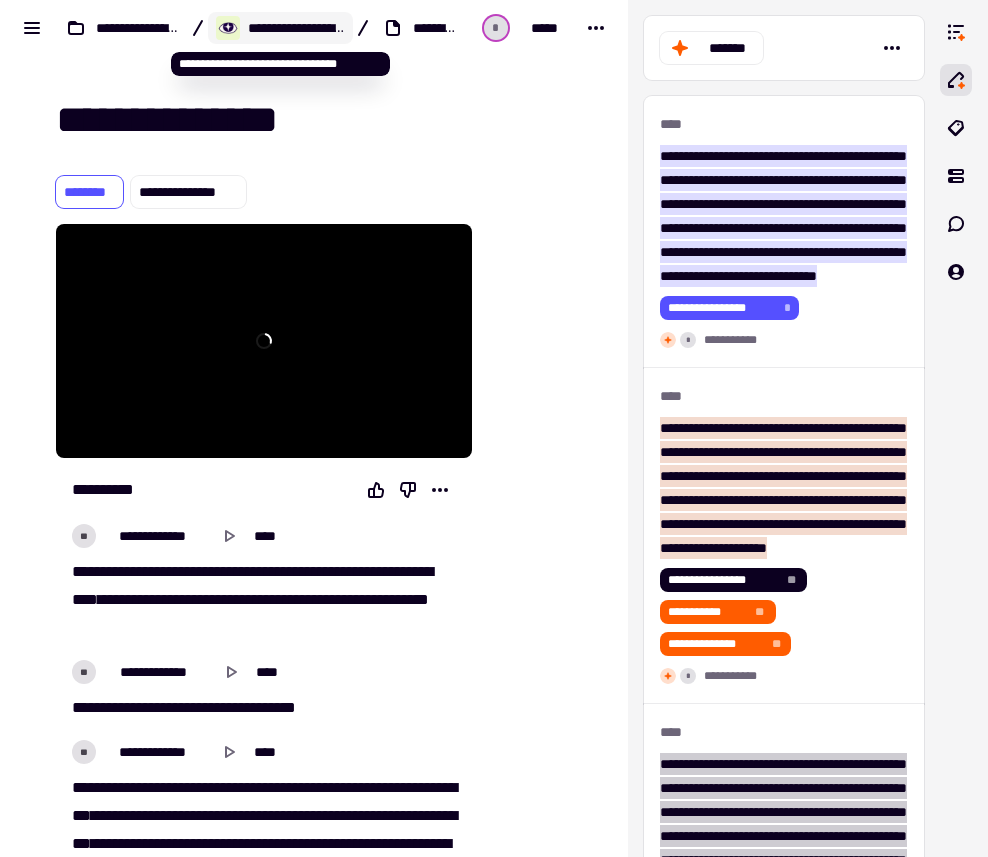 click on "**********" 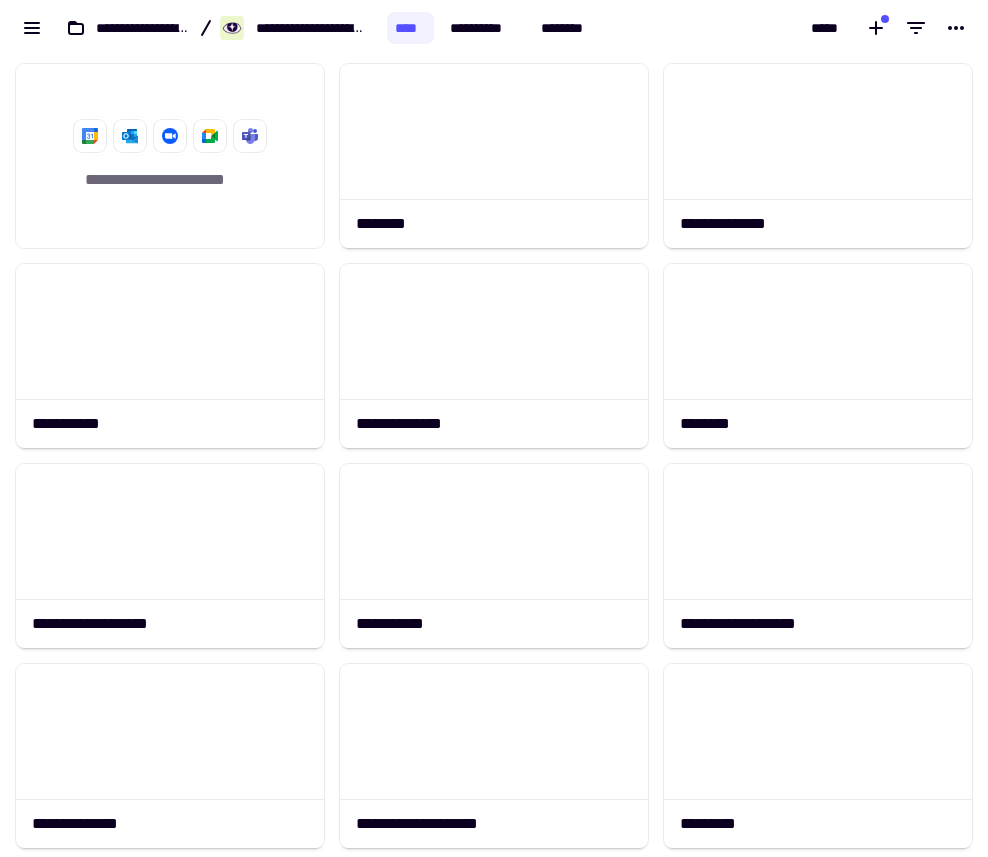 scroll, scrollTop: 1, scrollLeft: 1, axis: both 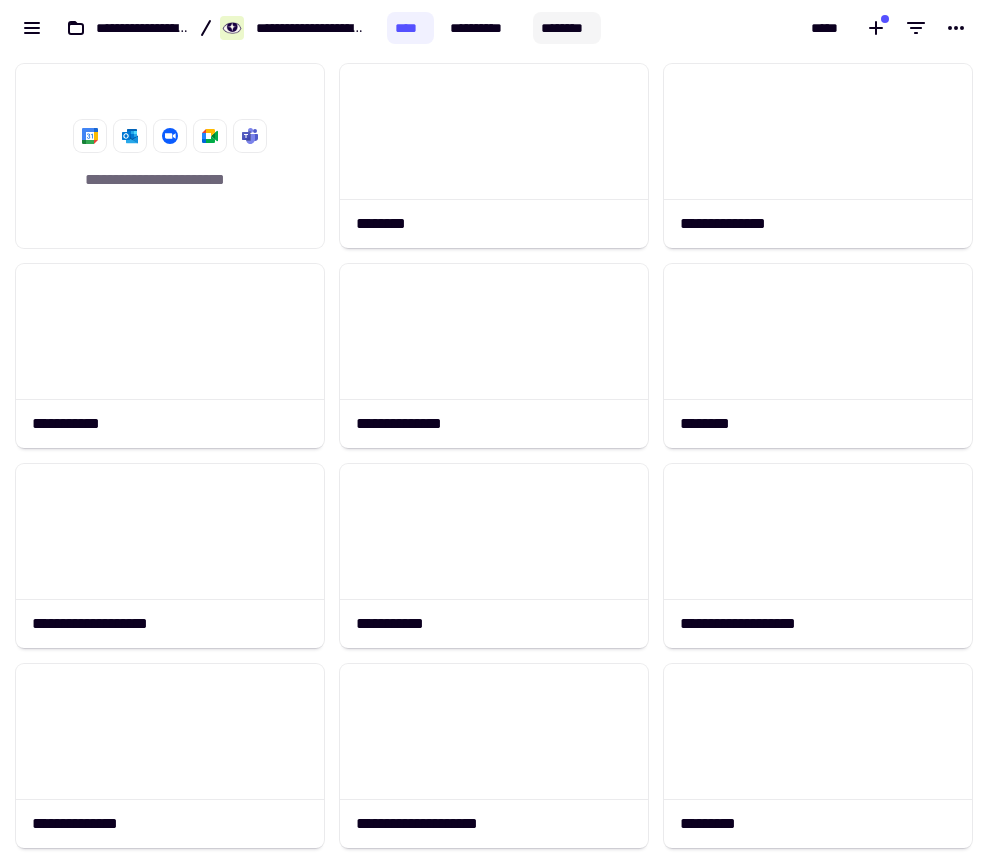 click on "********" 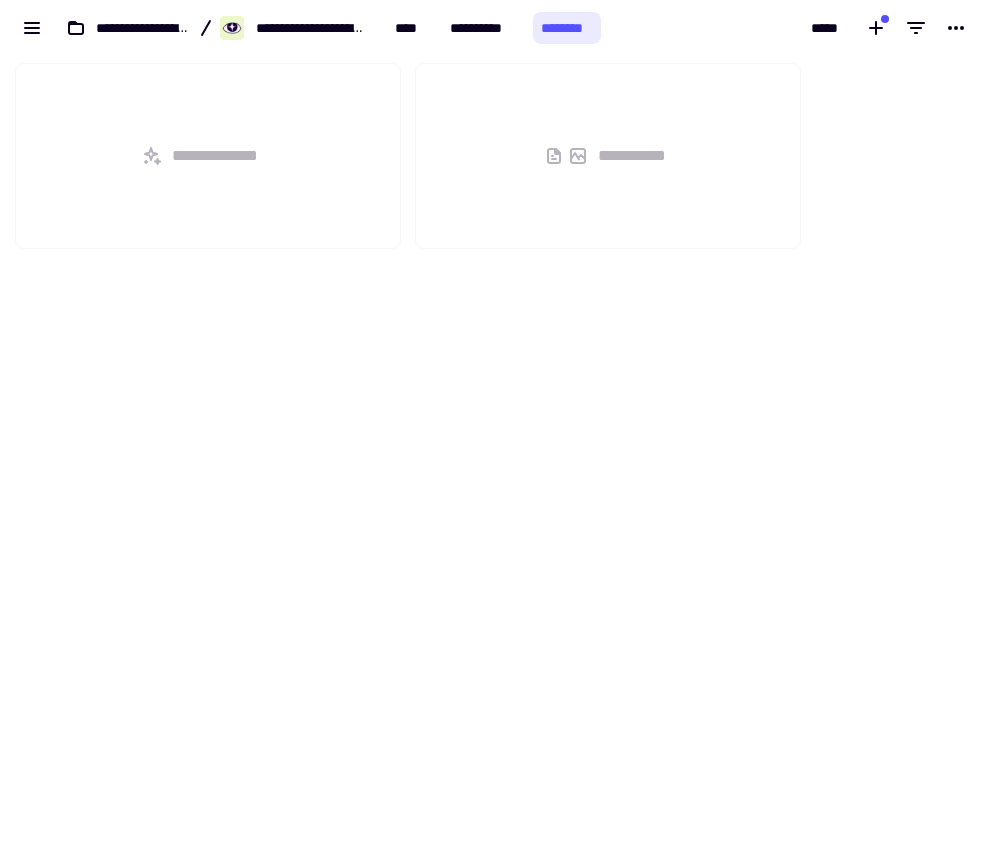scroll, scrollTop: 1, scrollLeft: 1, axis: both 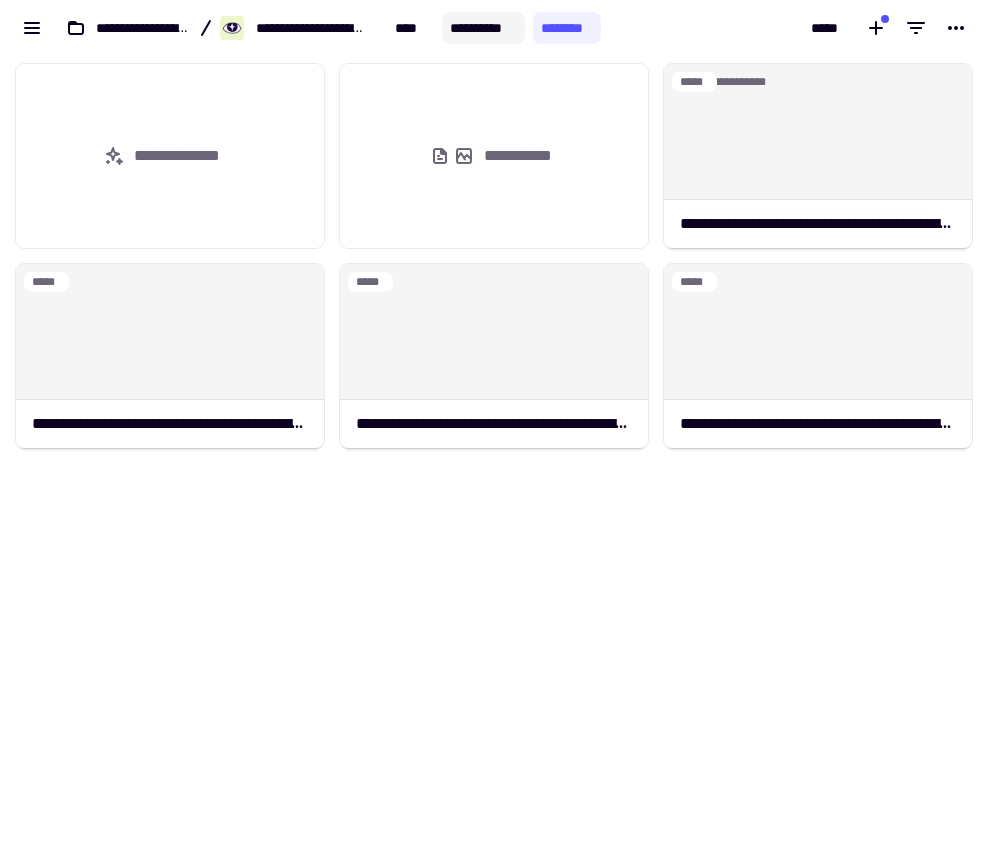 click on "**********" 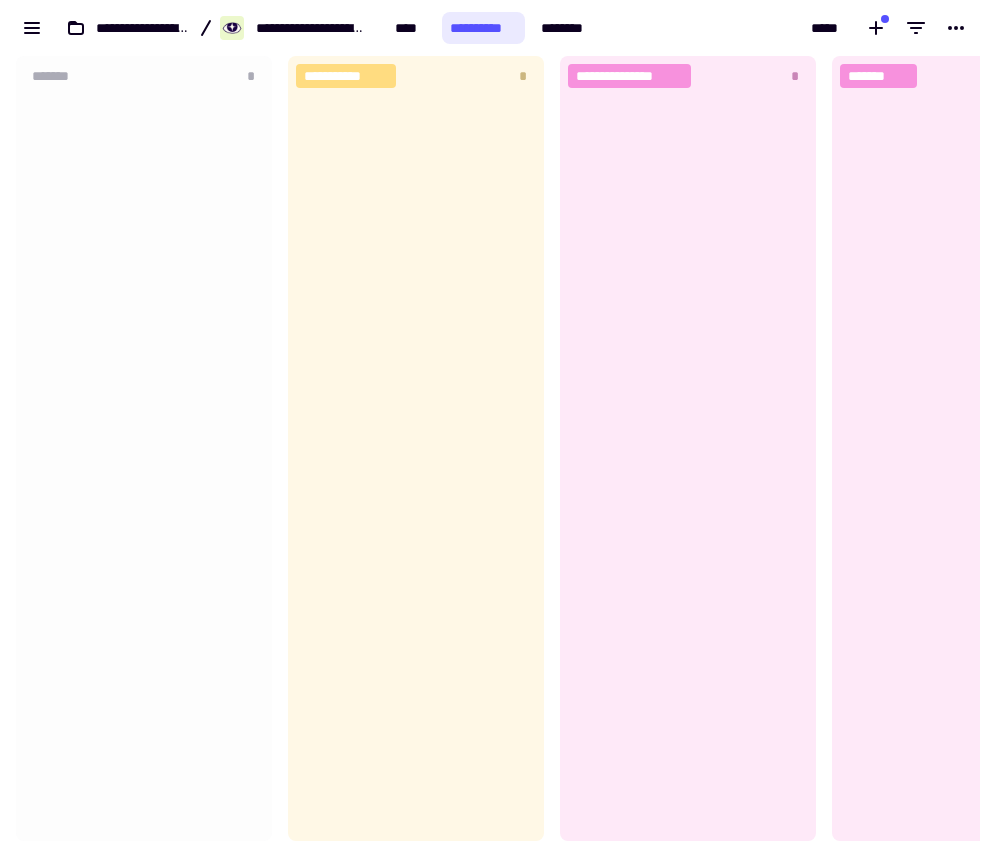 scroll, scrollTop: 1, scrollLeft: 1, axis: both 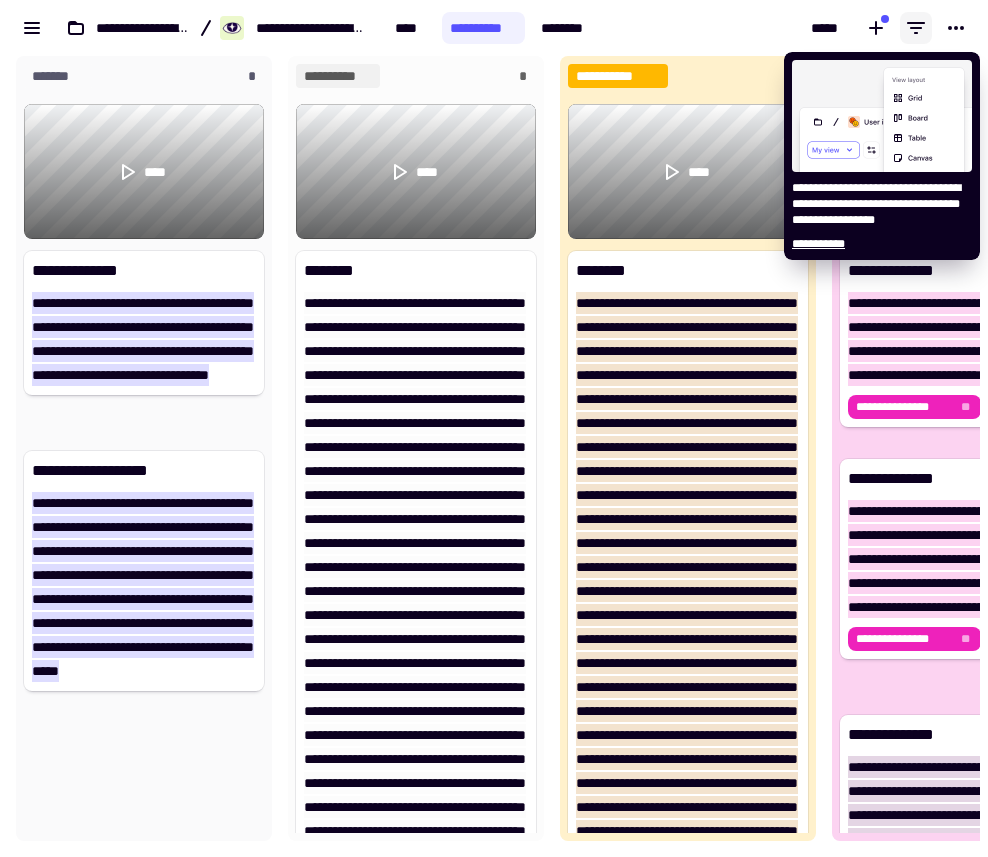 click 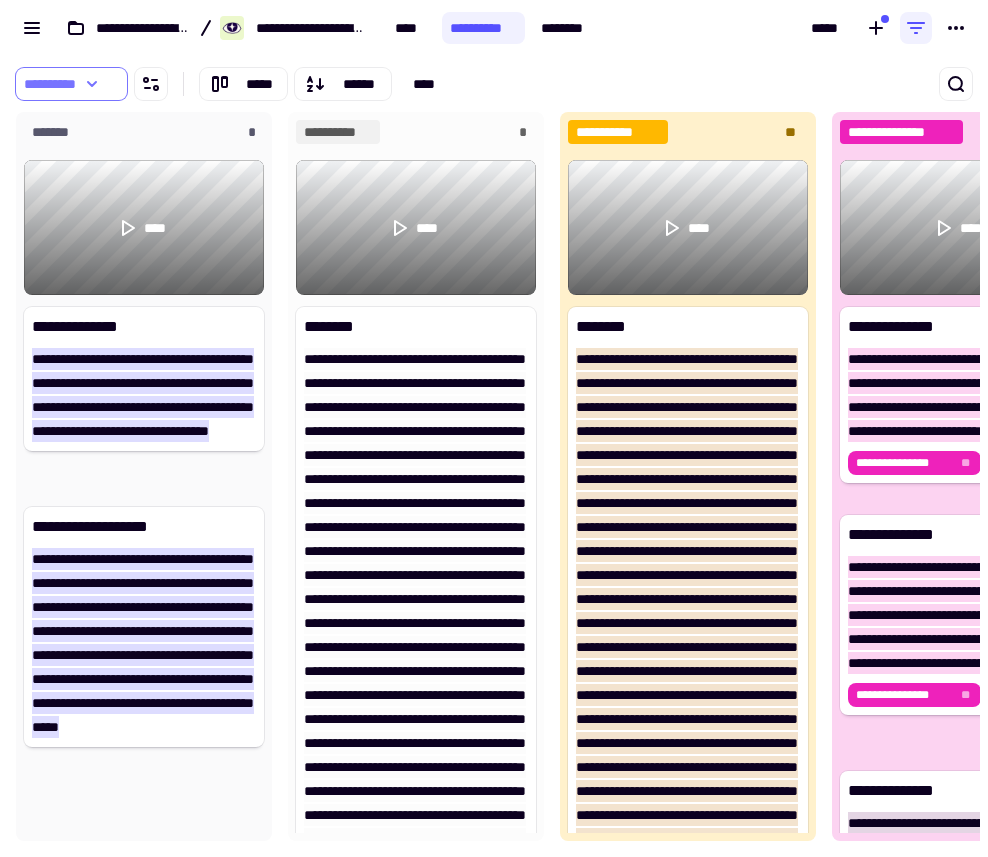 click 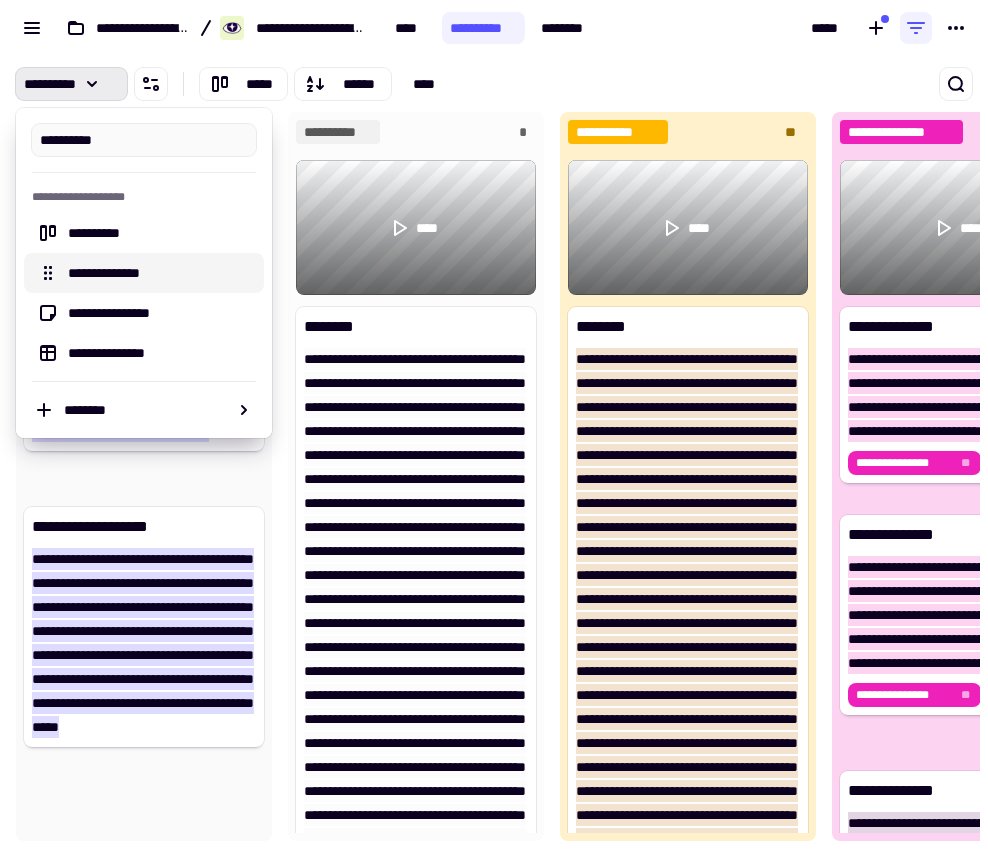 click on "**********" at bounding box center [160, 273] 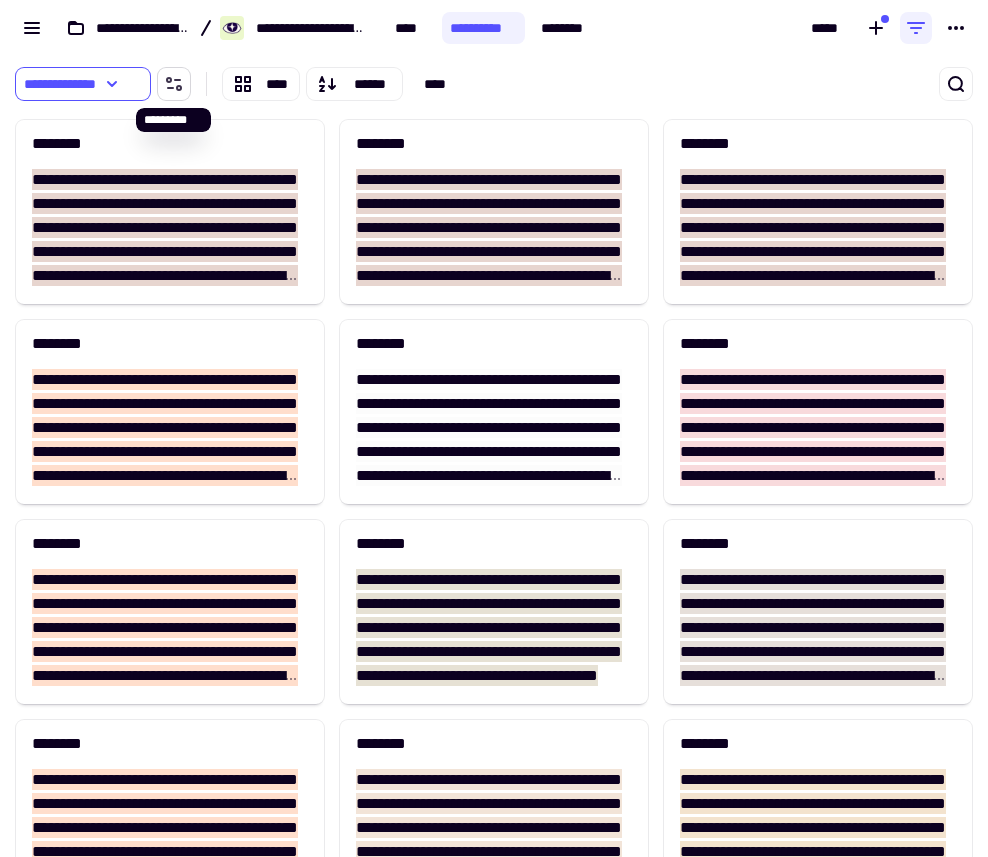 click 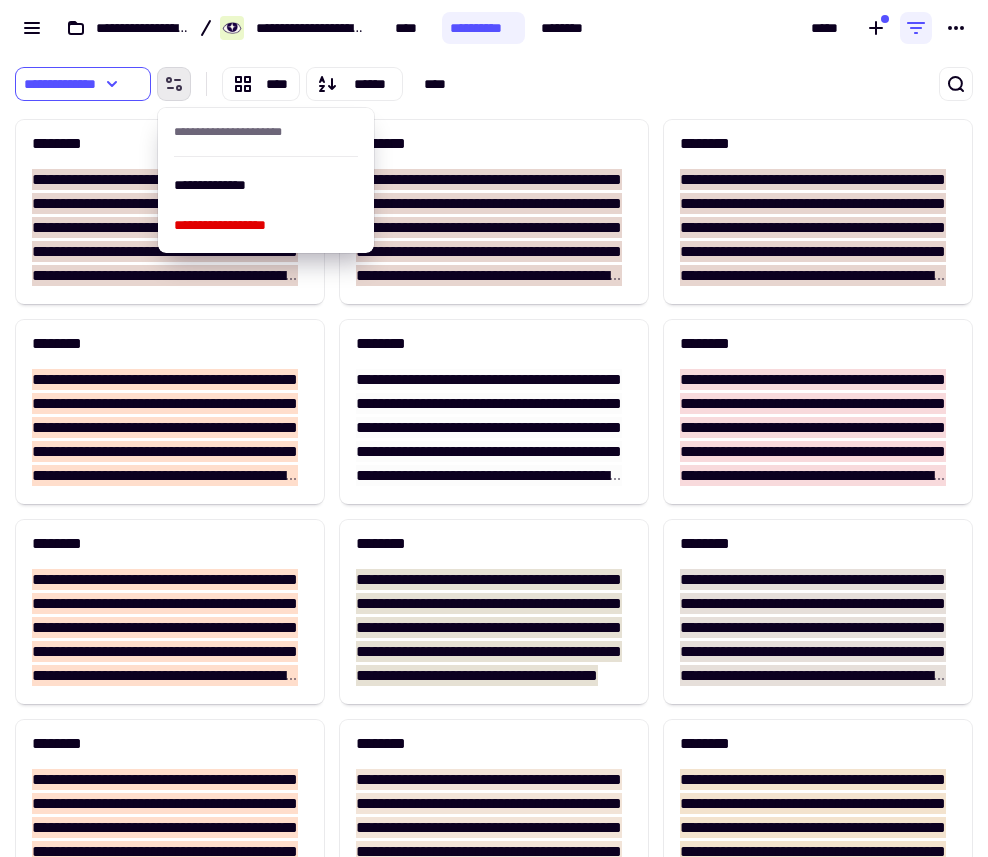 click 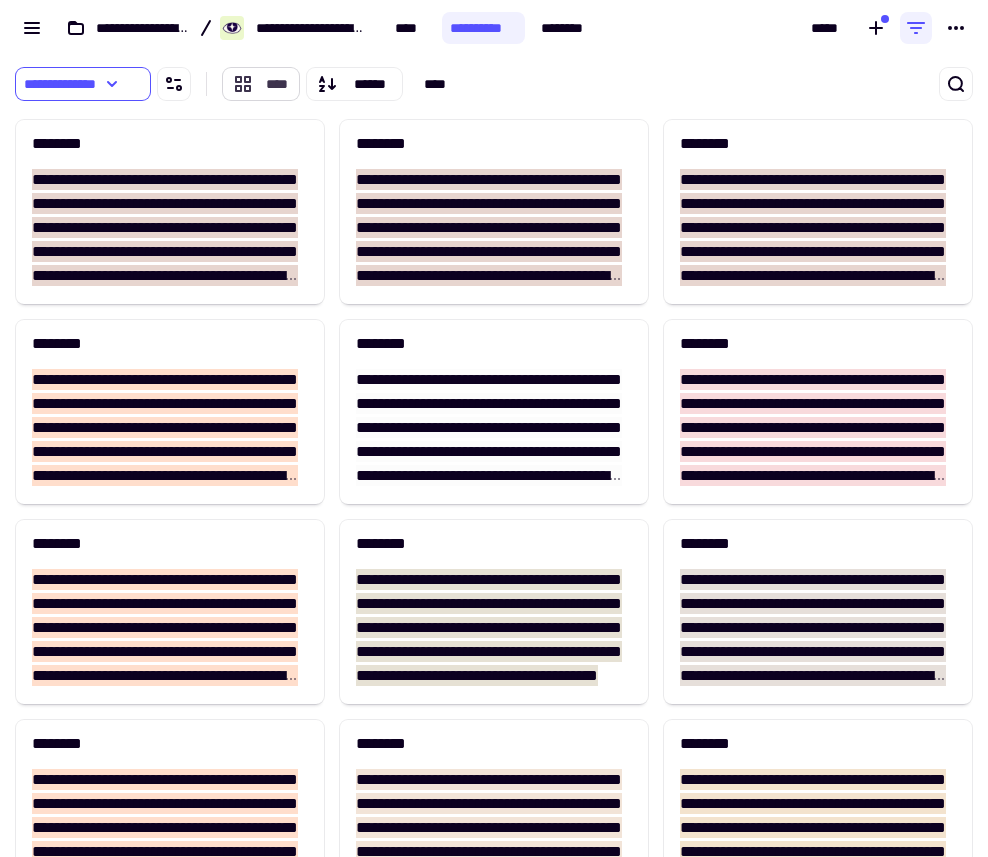 click on "****" 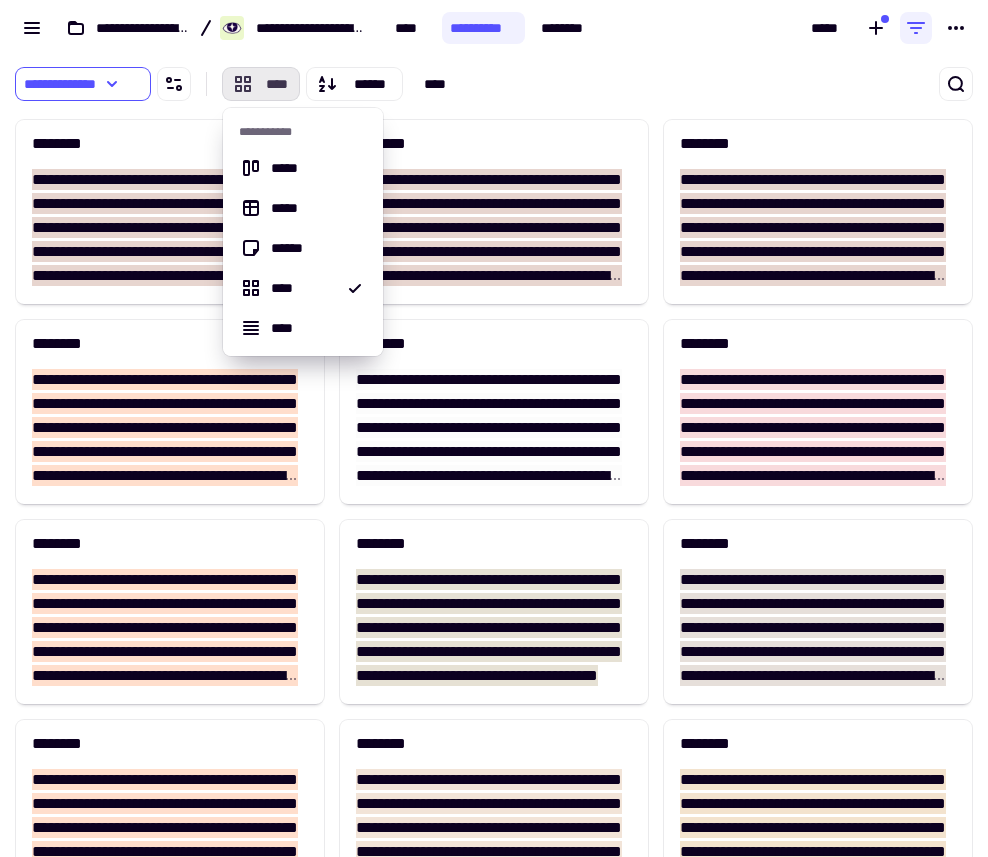 click on "****" 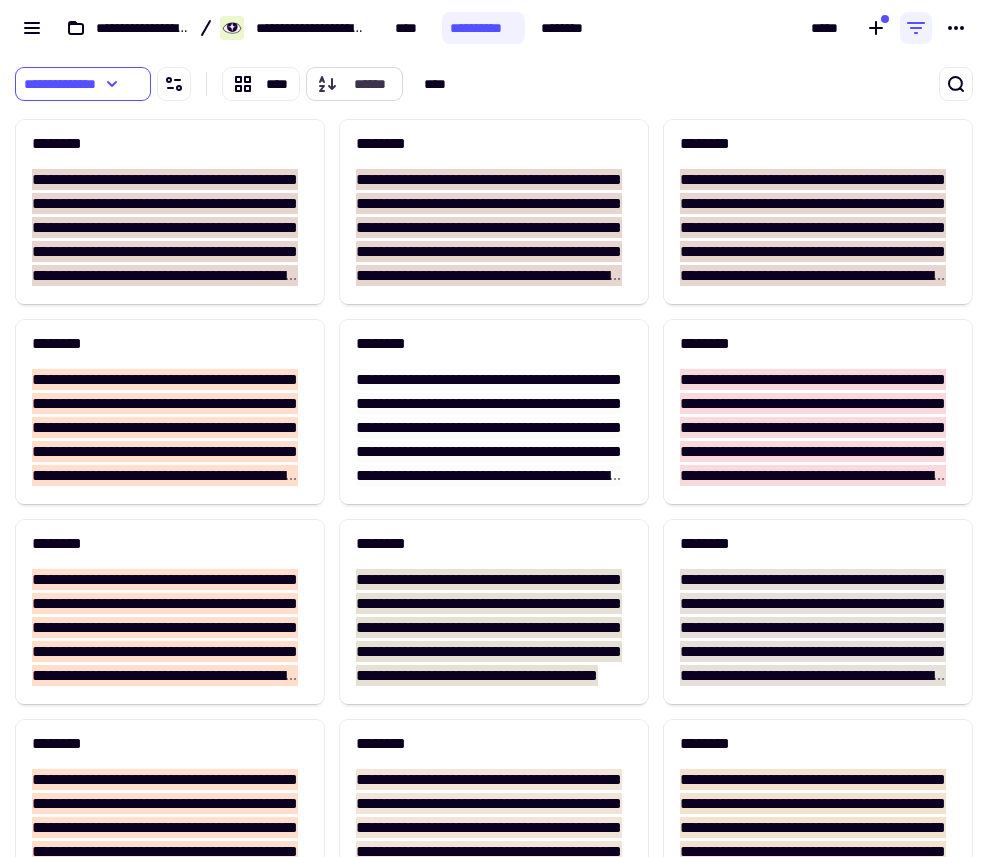 click on "******" 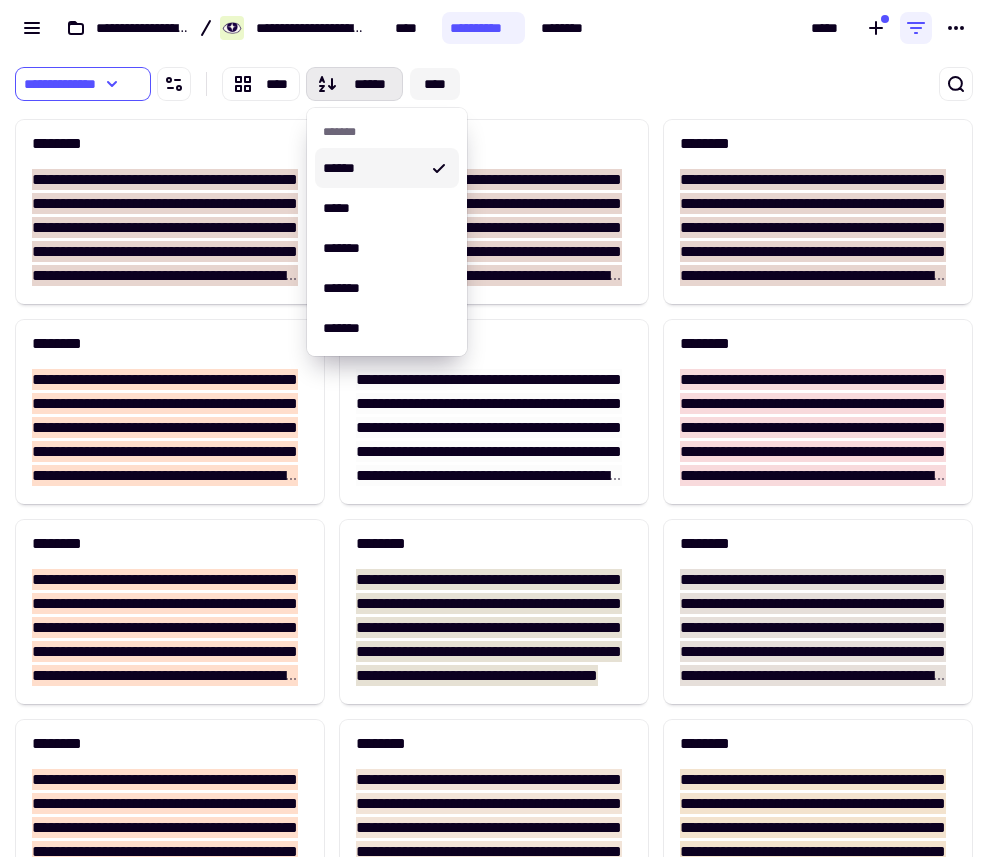 click on "****" 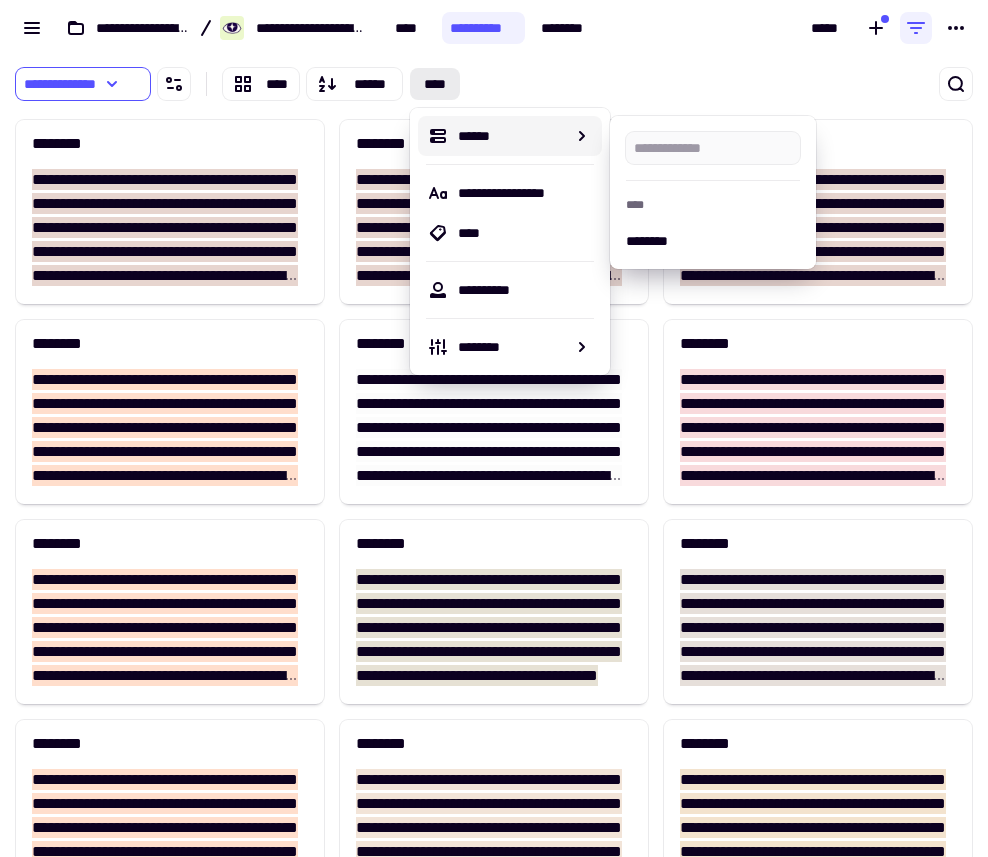 click on "**********" at bounding box center (354, 84) 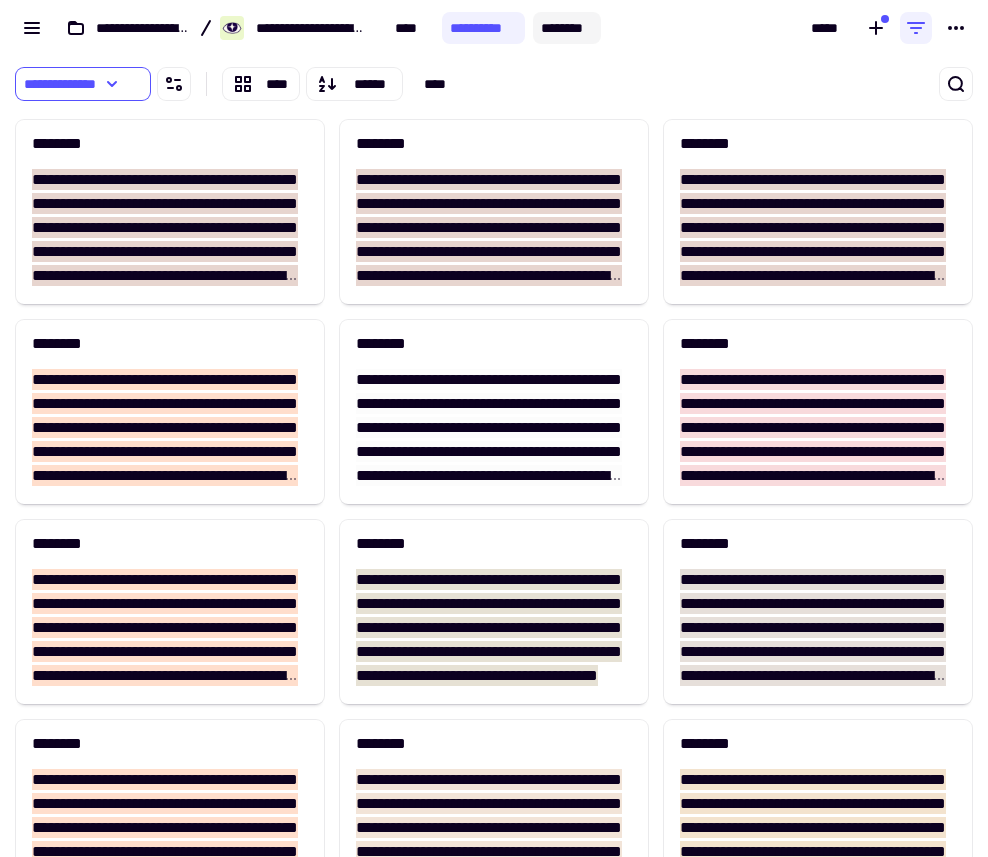 click on "********" 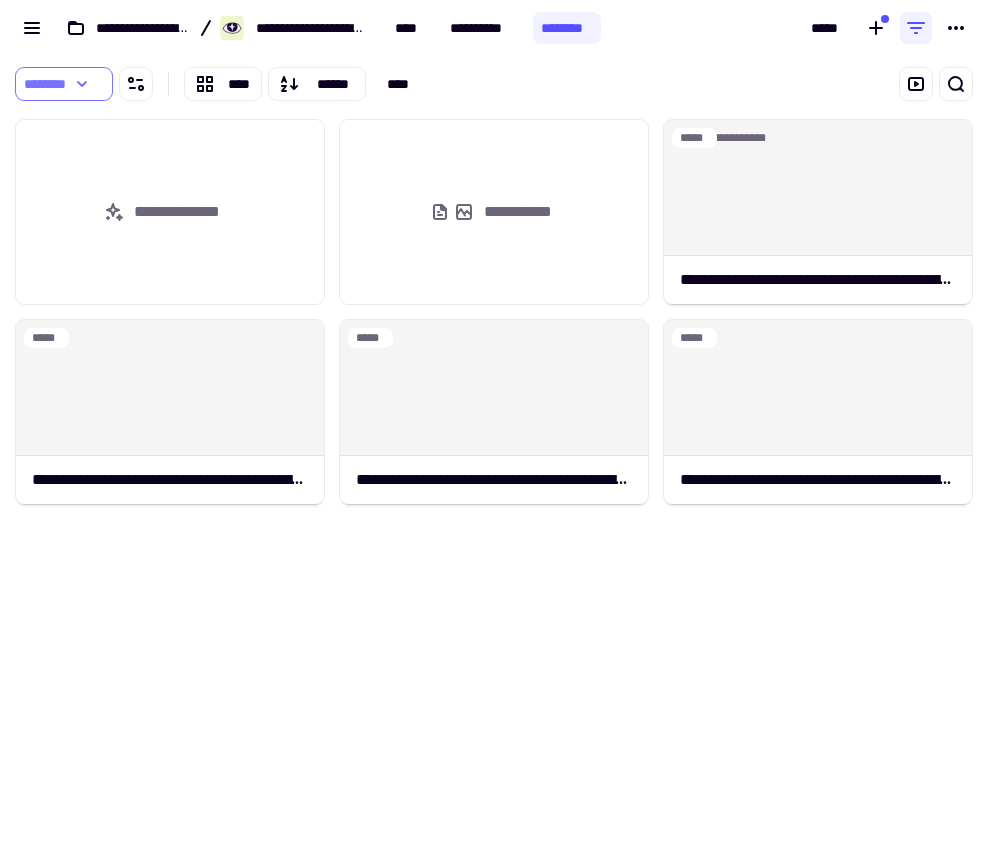 click 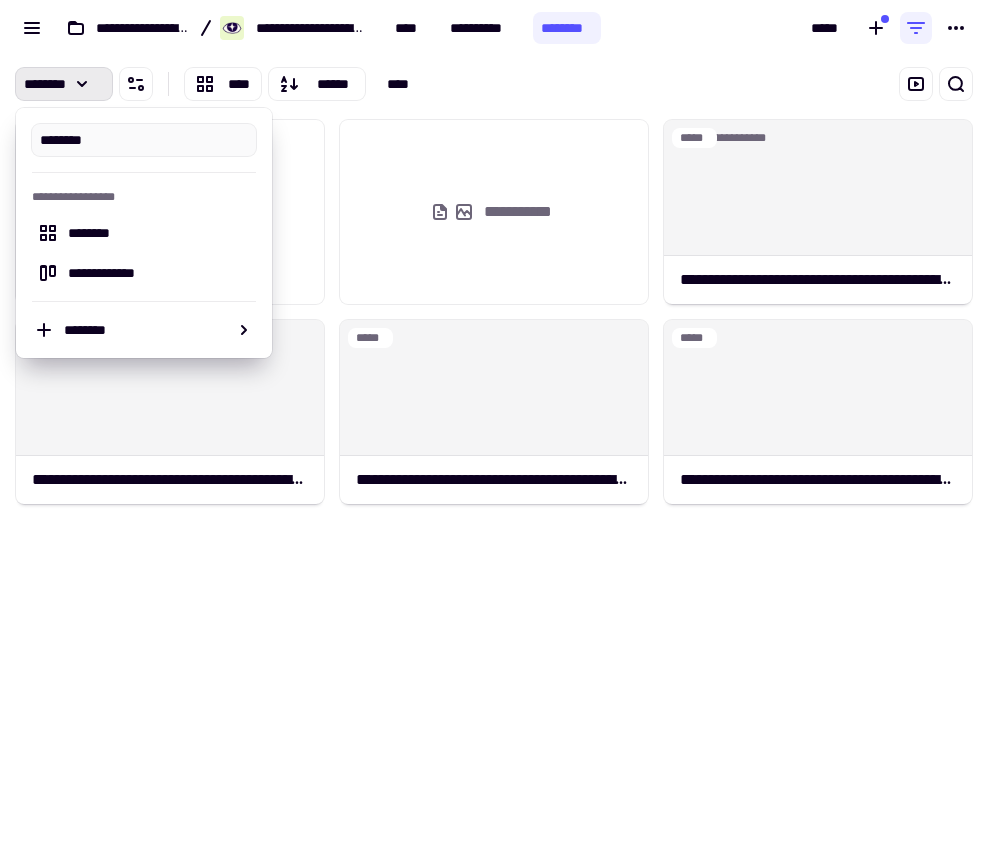 click on "******** **** ****** ****" at bounding box center (334, 84) 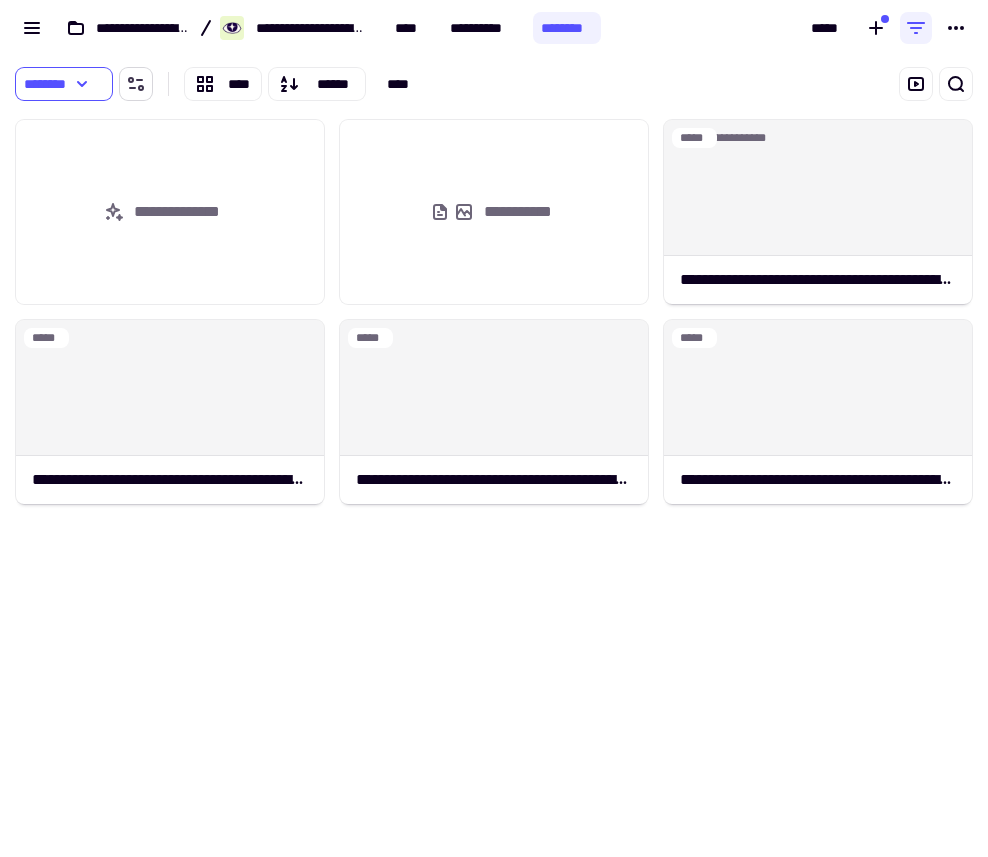 click 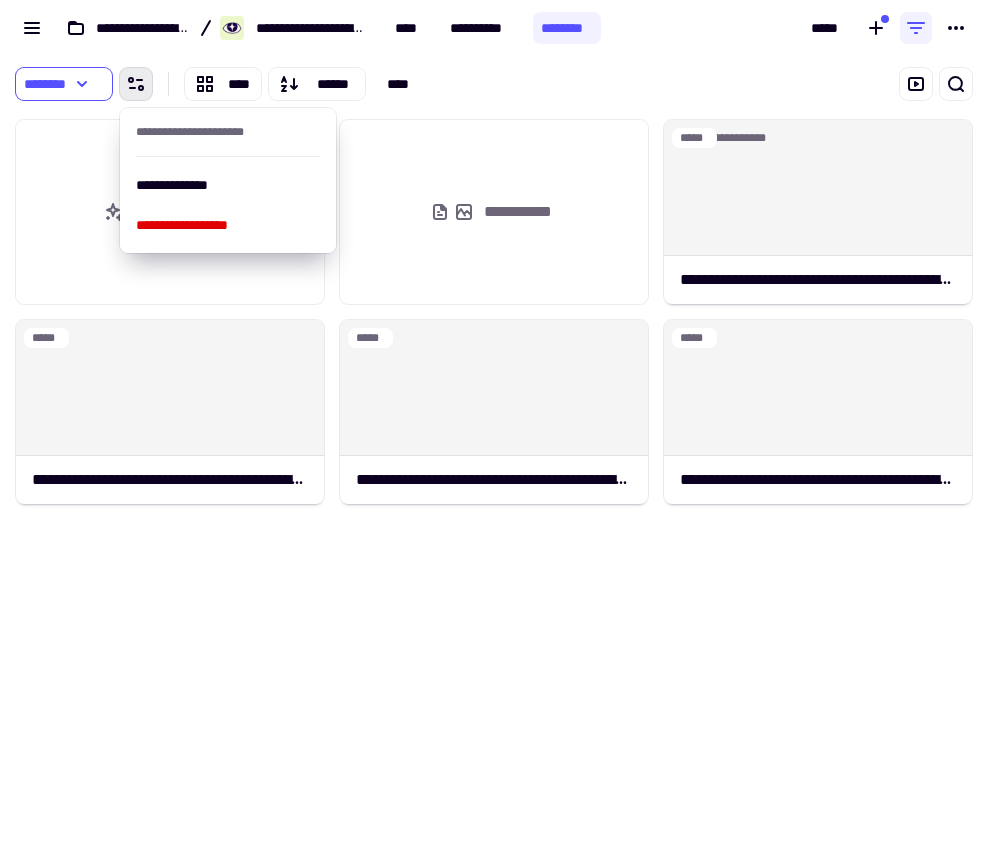 click on "******** **** ****** ****" at bounding box center (334, 84) 